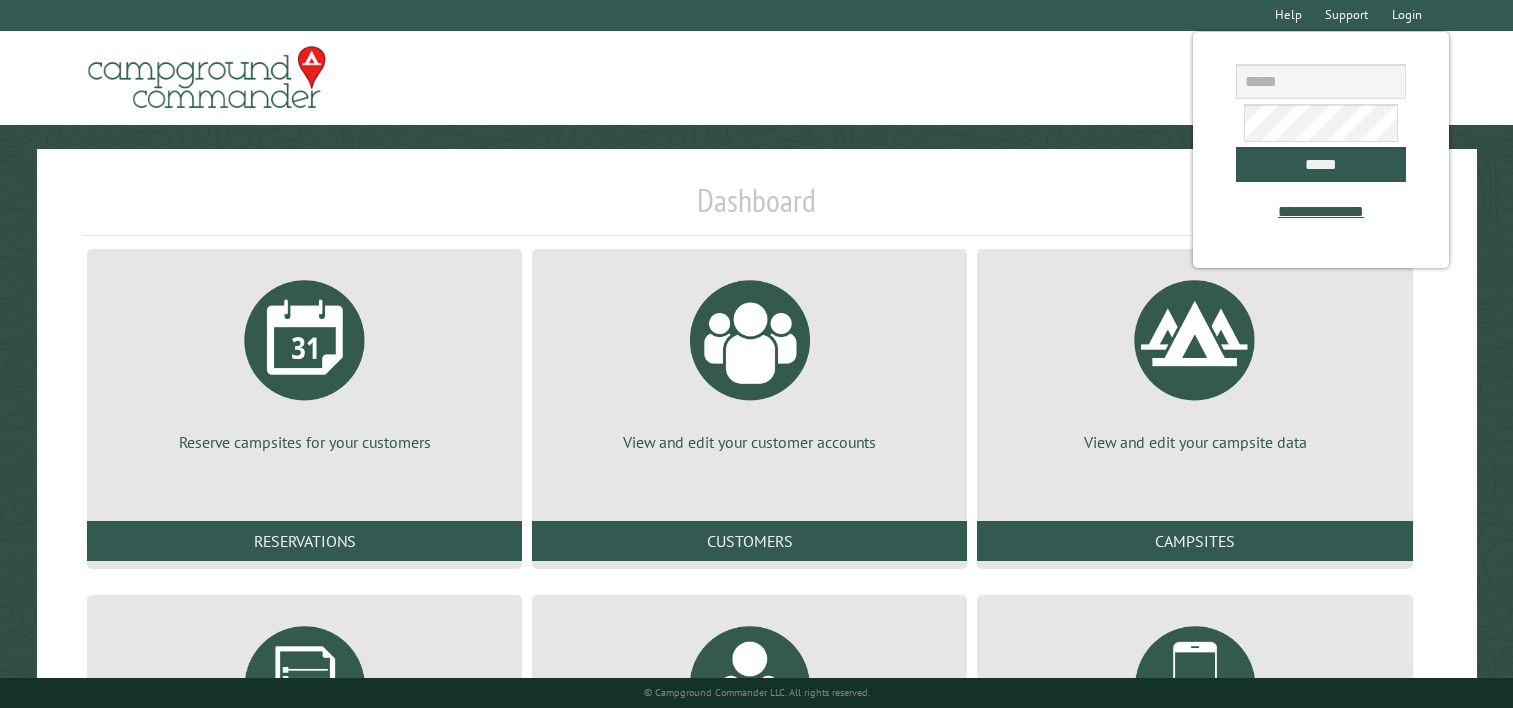 scroll, scrollTop: 0, scrollLeft: 0, axis: both 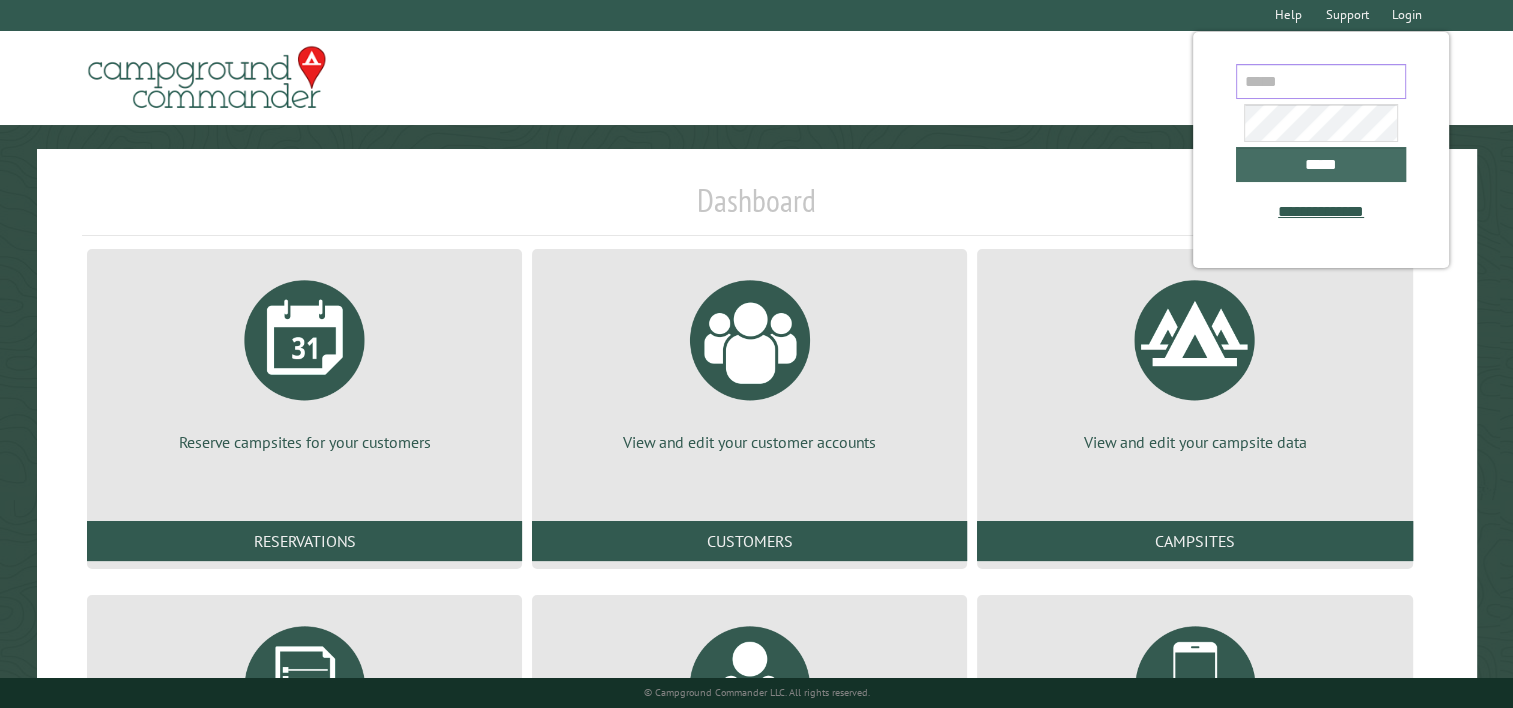 type on "**********" 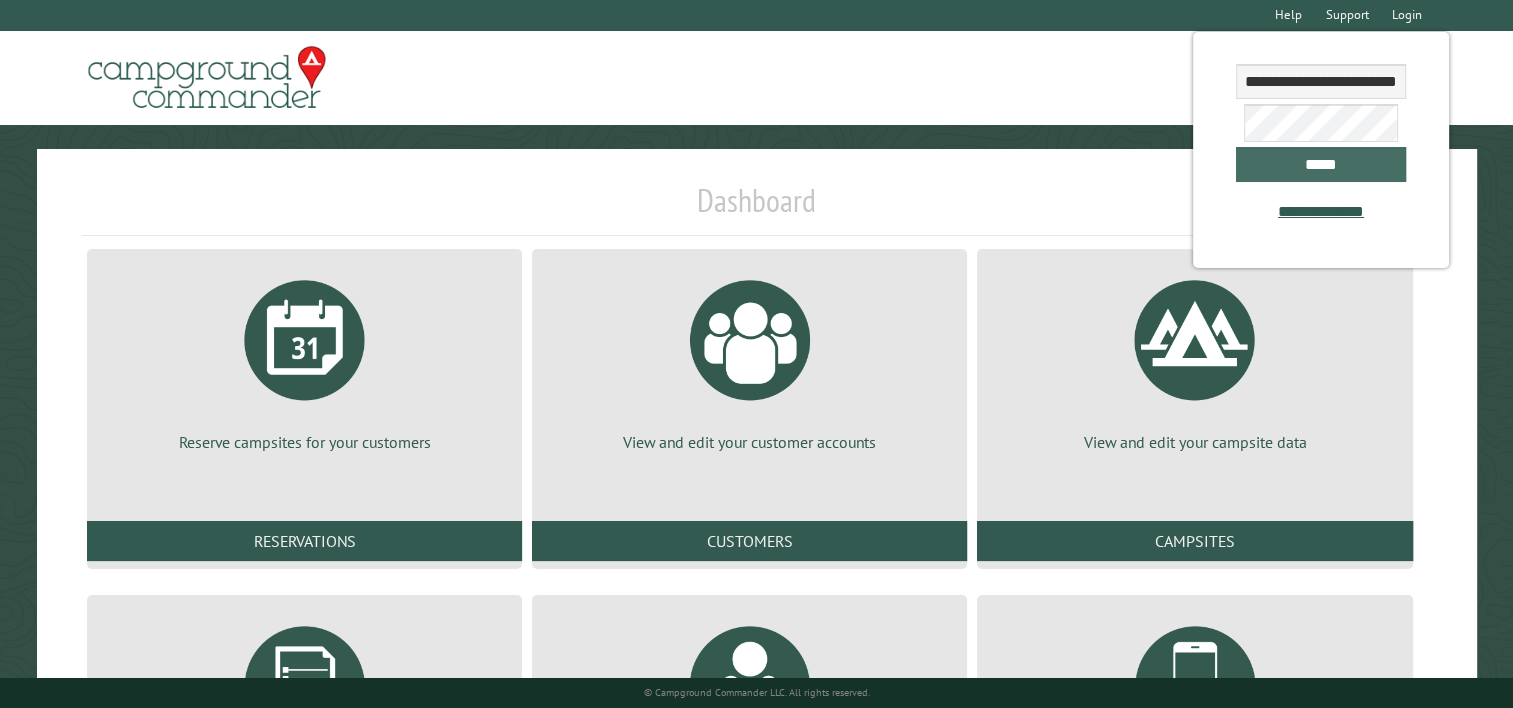 click on "*****" at bounding box center [1321, 164] 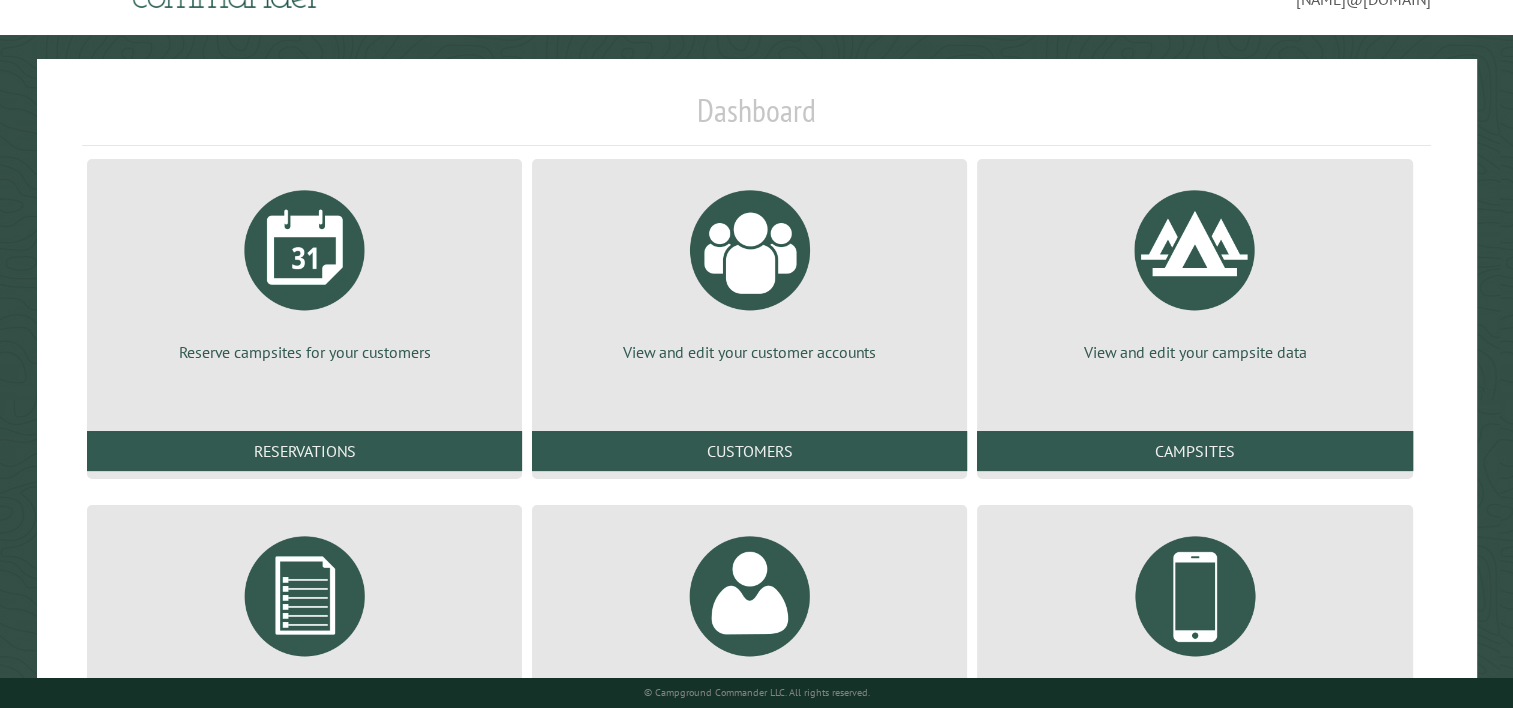 scroll, scrollTop: 293, scrollLeft: 0, axis: vertical 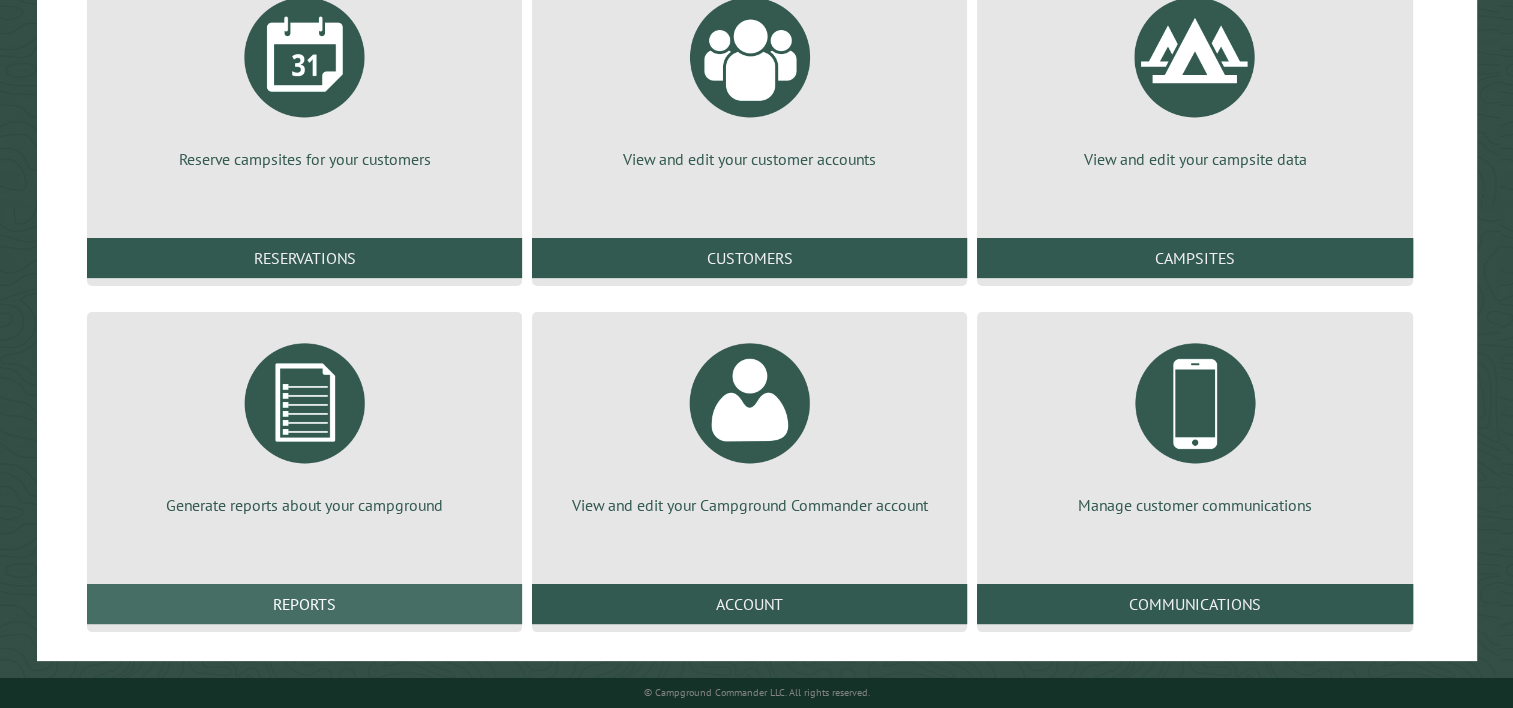 click on "Reports" at bounding box center (304, 604) 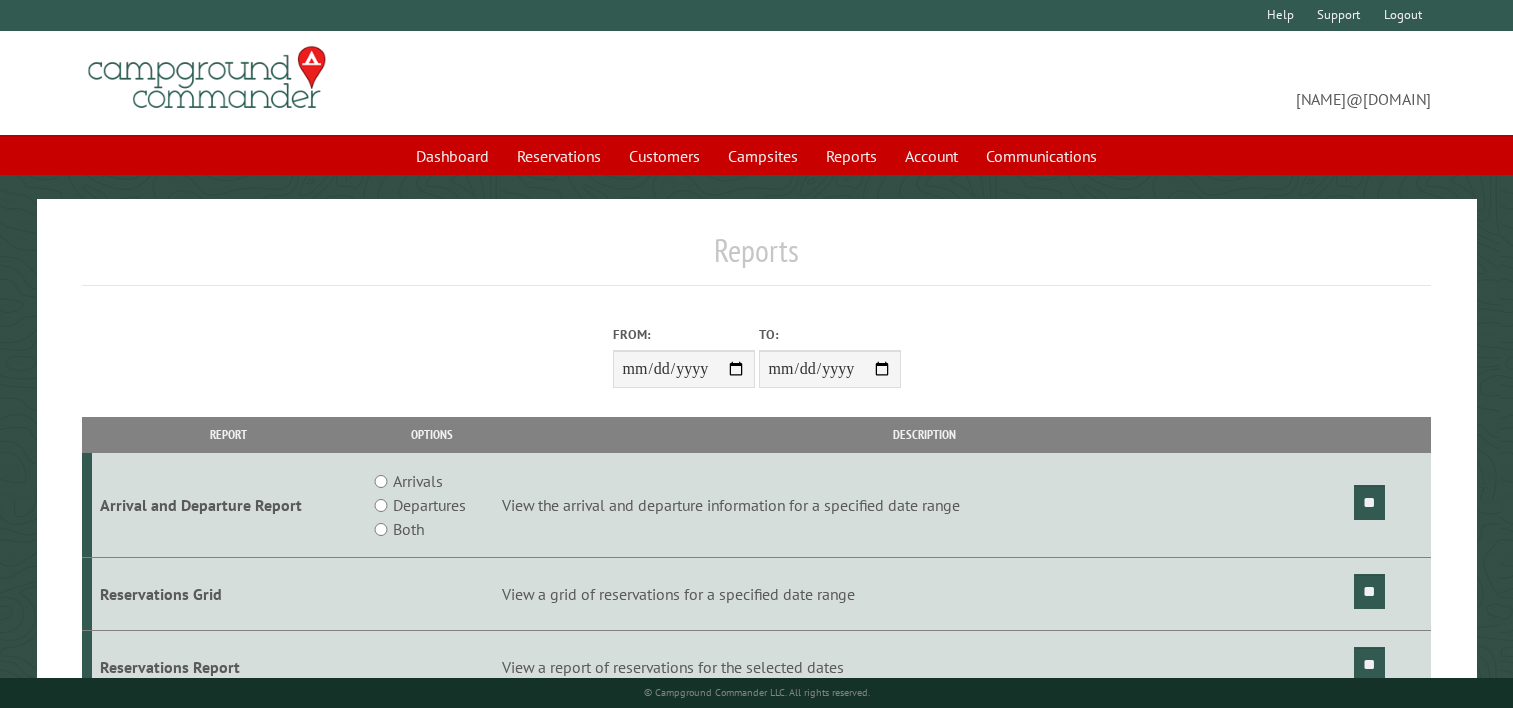 scroll, scrollTop: 0, scrollLeft: 0, axis: both 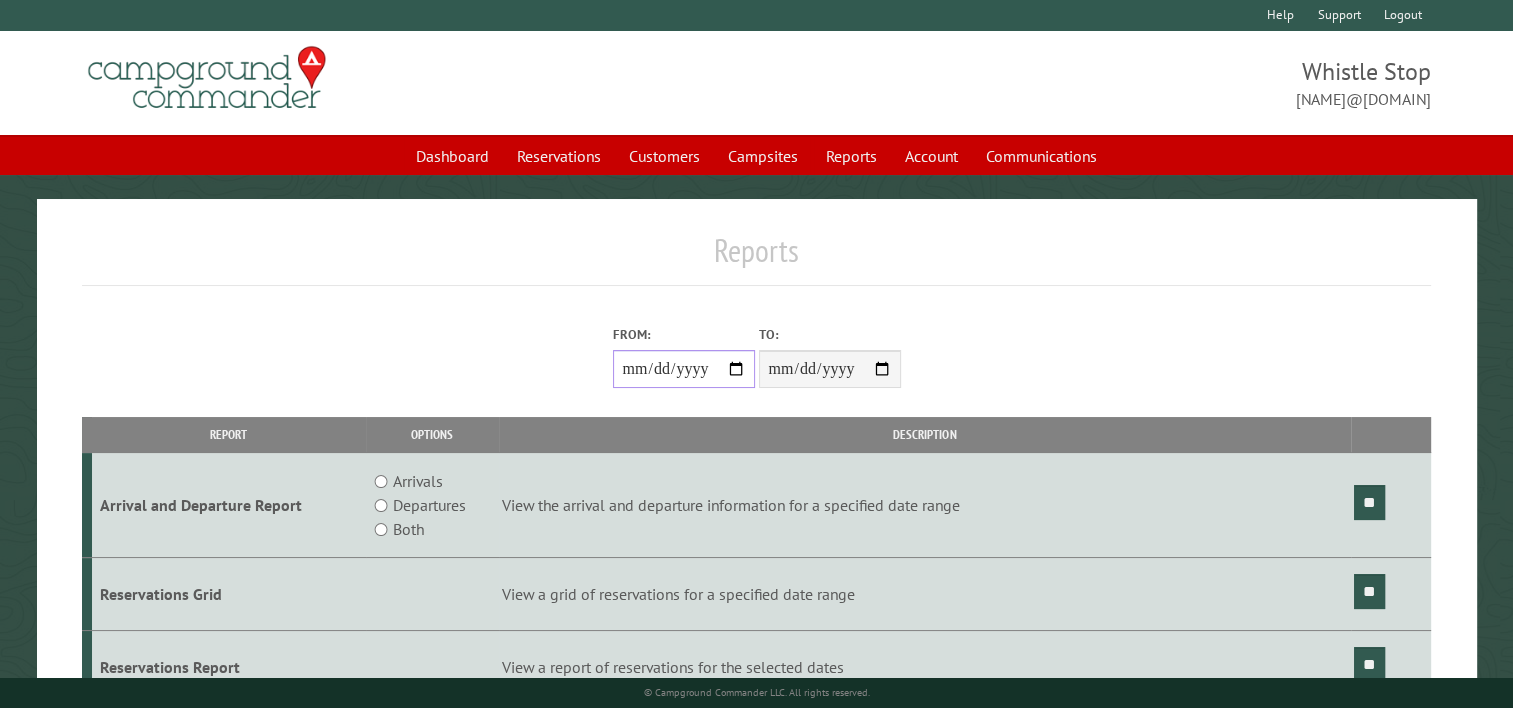 click on "From:" at bounding box center (684, 369) 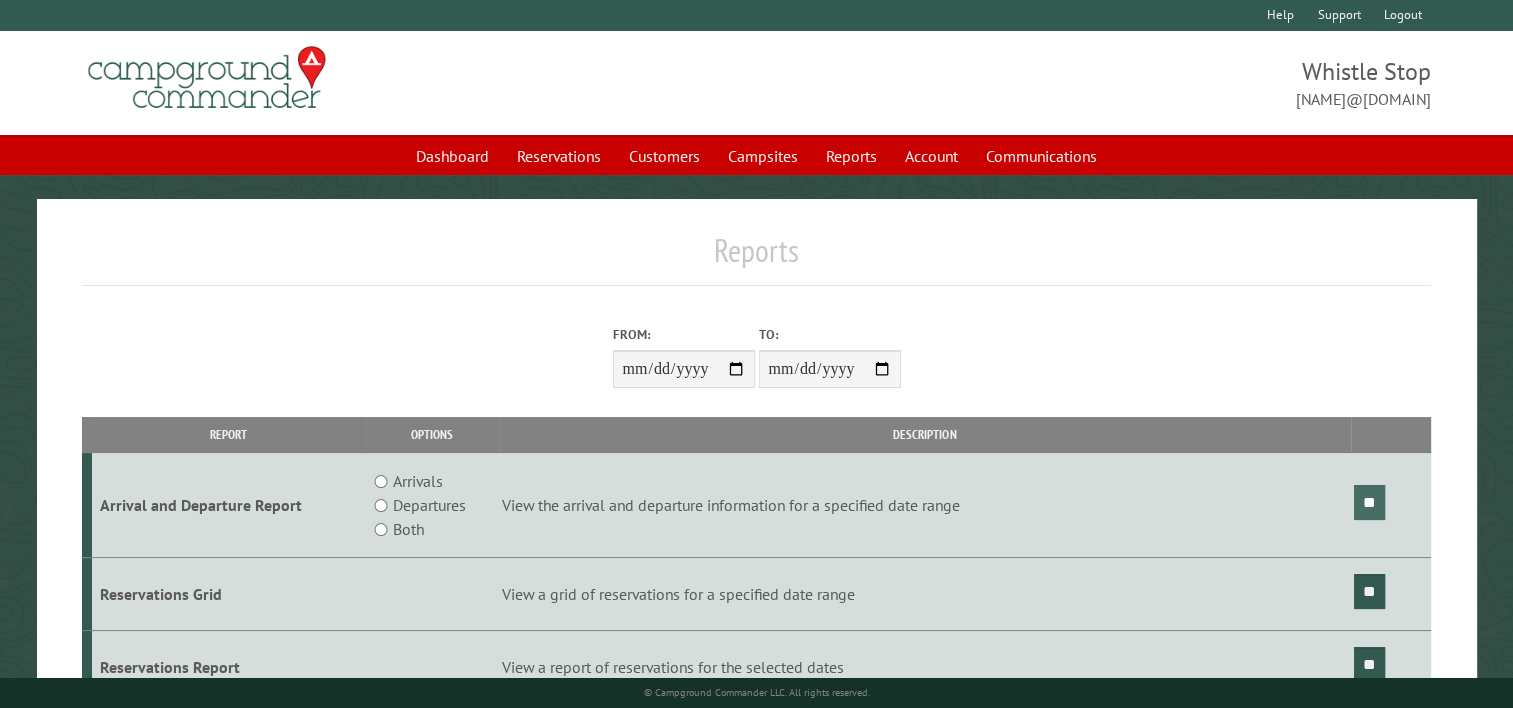 drag, startPoint x: 1370, startPoint y: 494, endPoint x: 1356, endPoint y: 505, distance: 17.804493 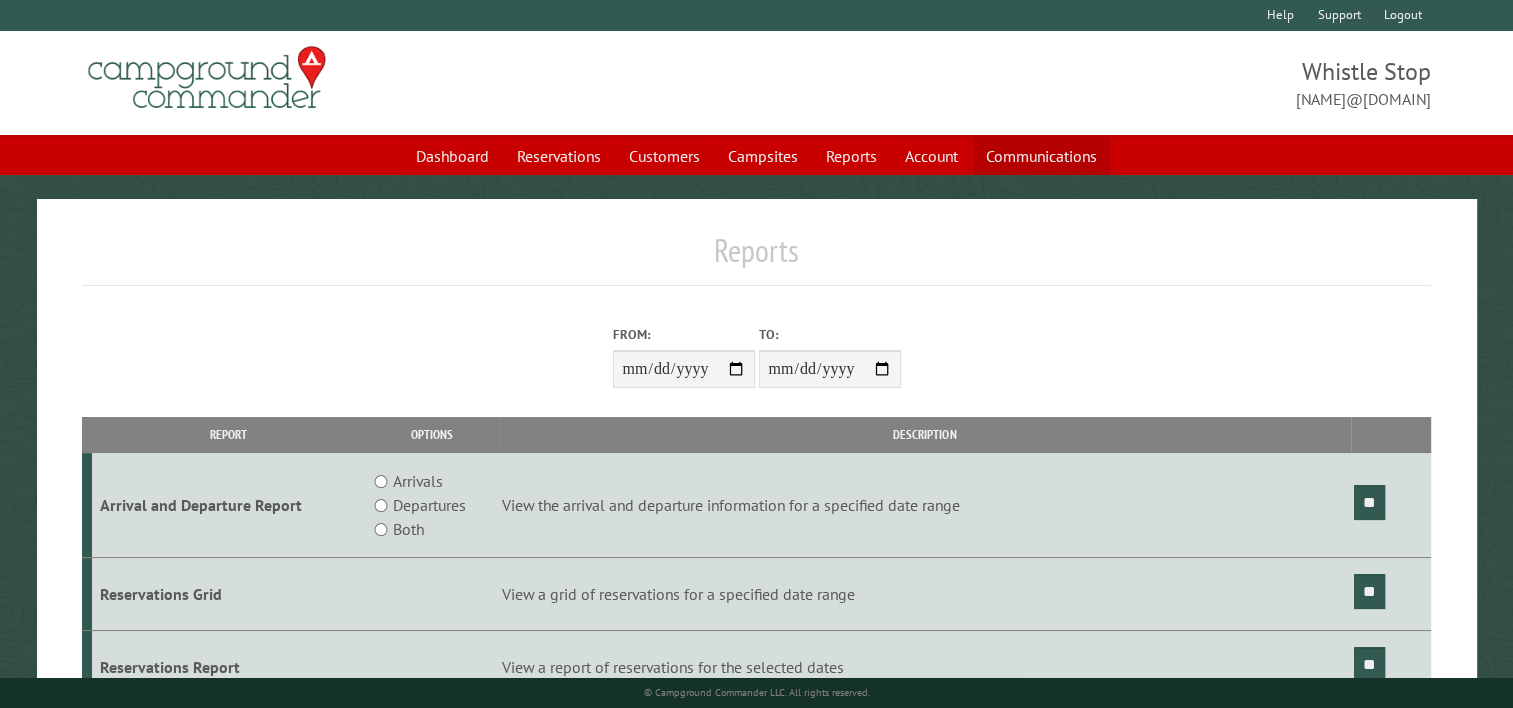 click on "Communications" at bounding box center (1041, 156) 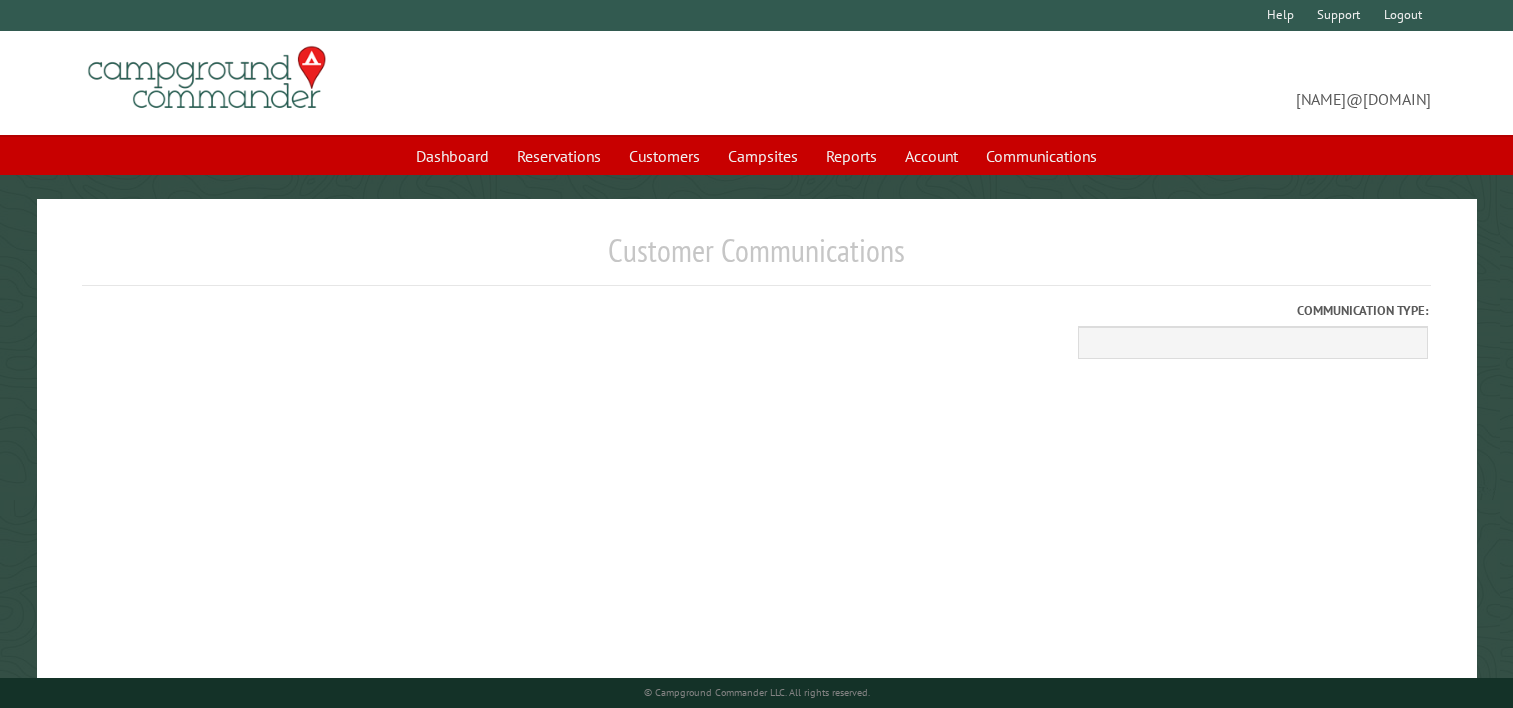 scroll, scrollTop: 0, scrollLeft: 0, axis: both 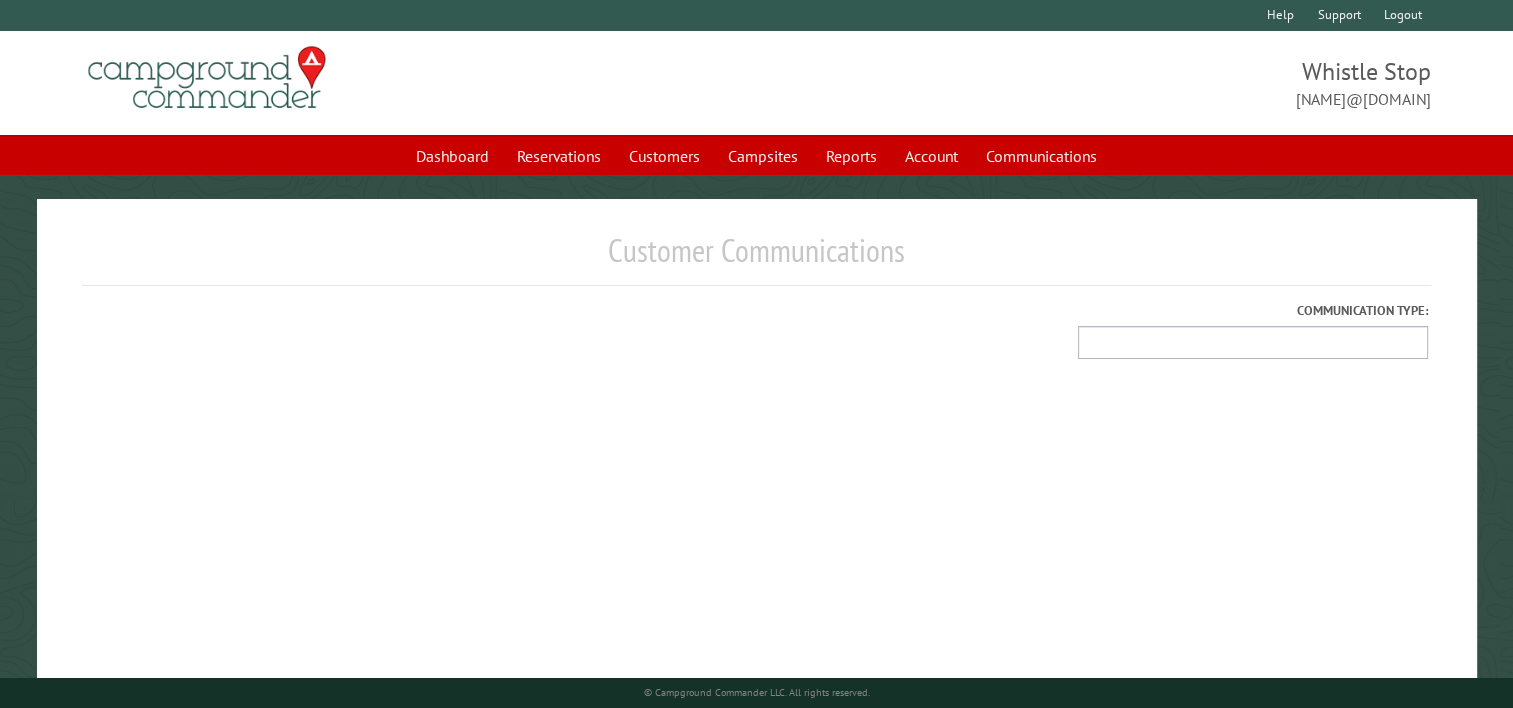click on "*****" at bounding box center [1253, 342] 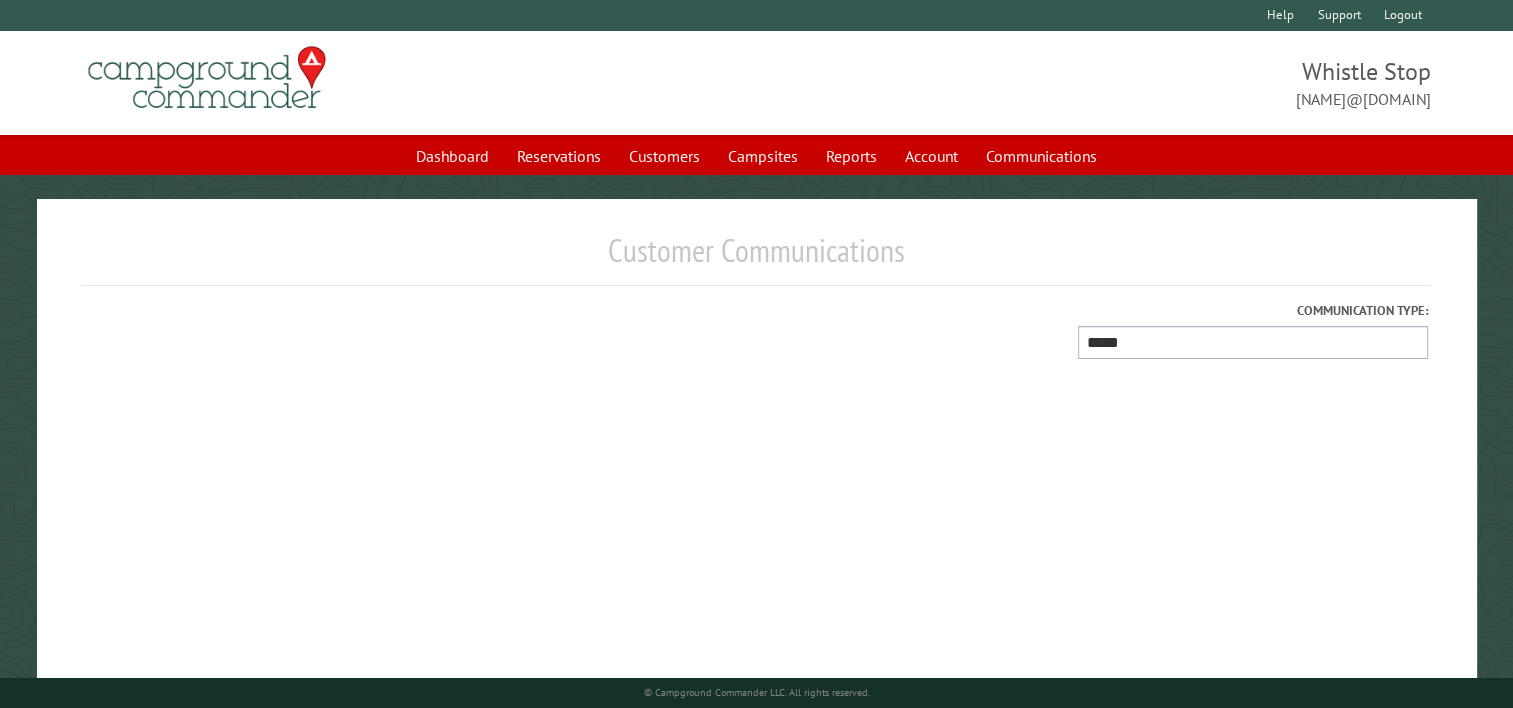 click on "*****" at bounding box center [1253, 342] 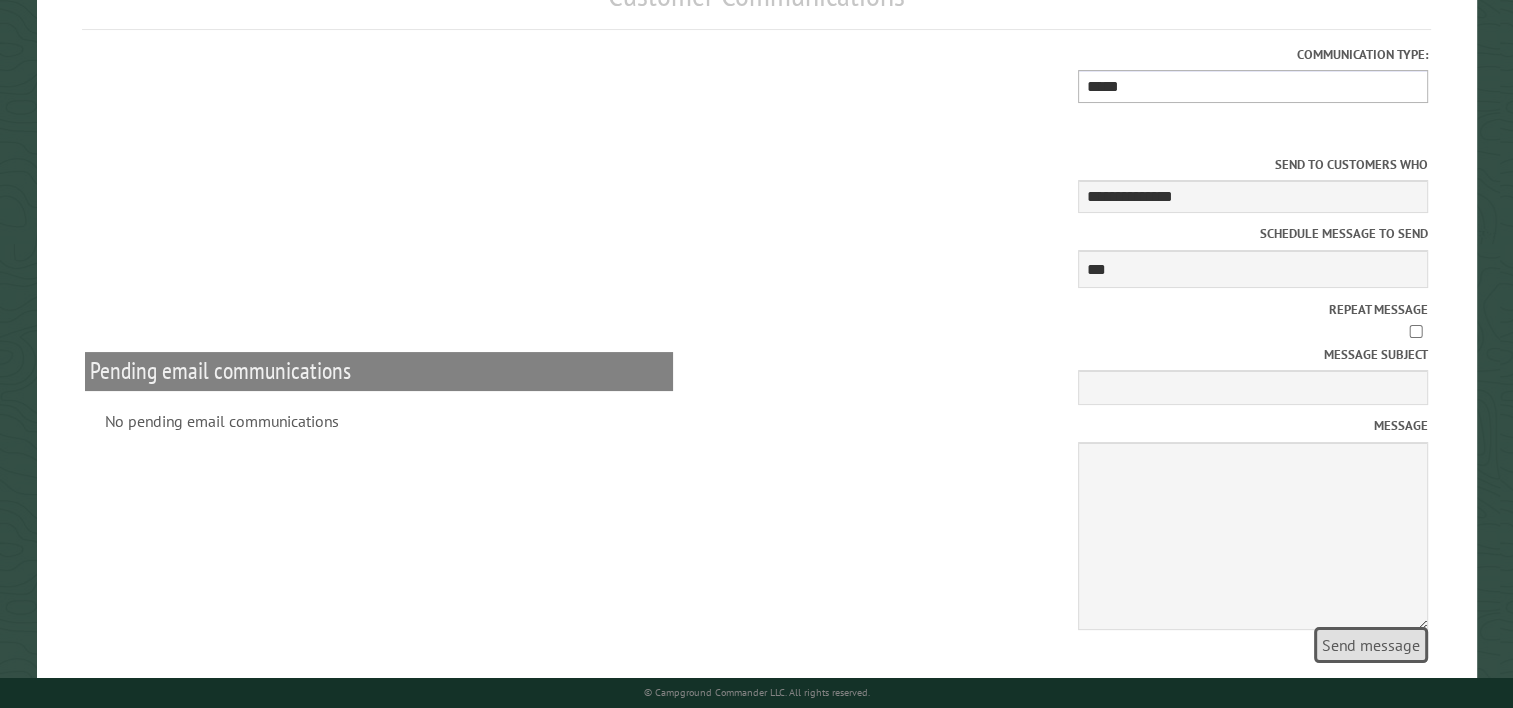 scroll, scrollTop: 300, scrollLeft: 0, axis: vertical 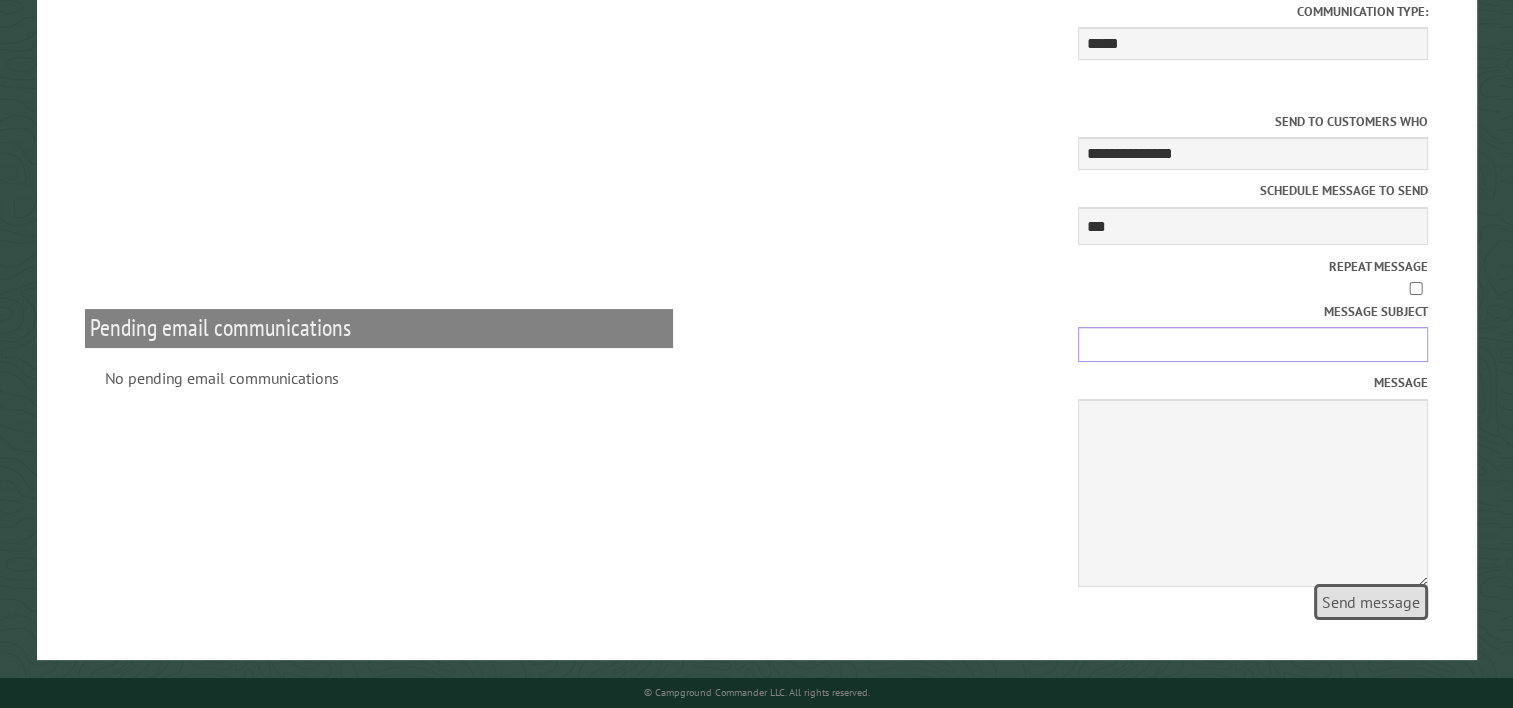 click on "Message subject" at bounding box center [1253, 344] 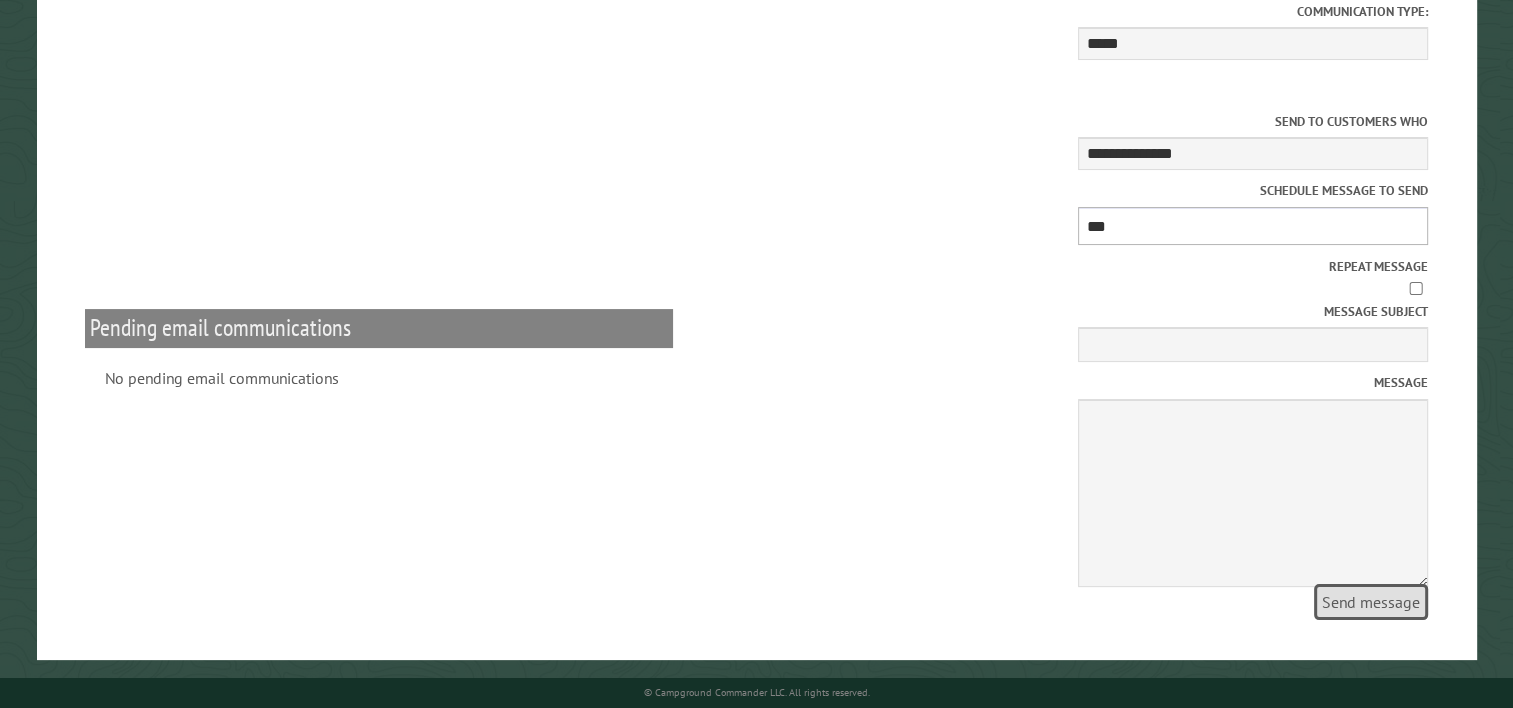click on "**********" at bounding box center [1253, 226] 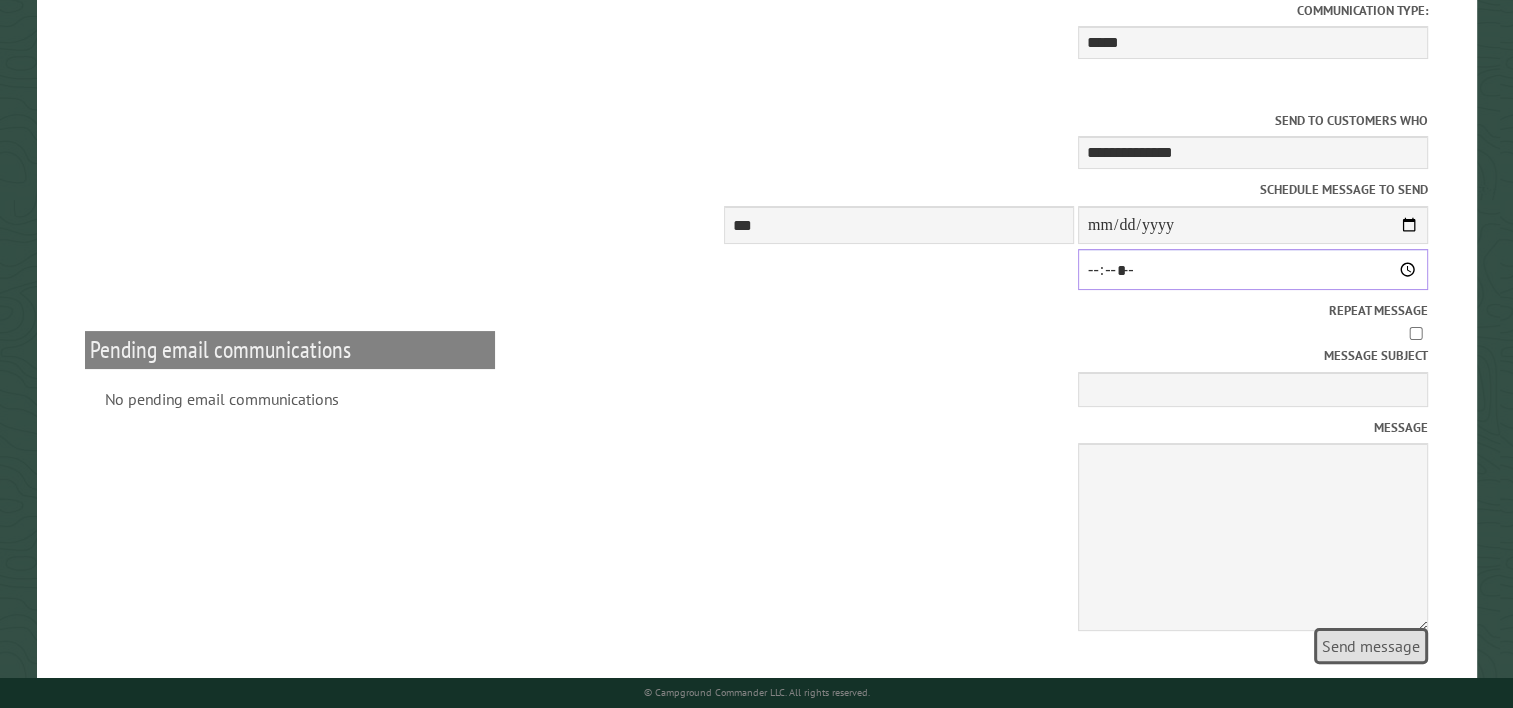click at bounding box center (1253, 269) 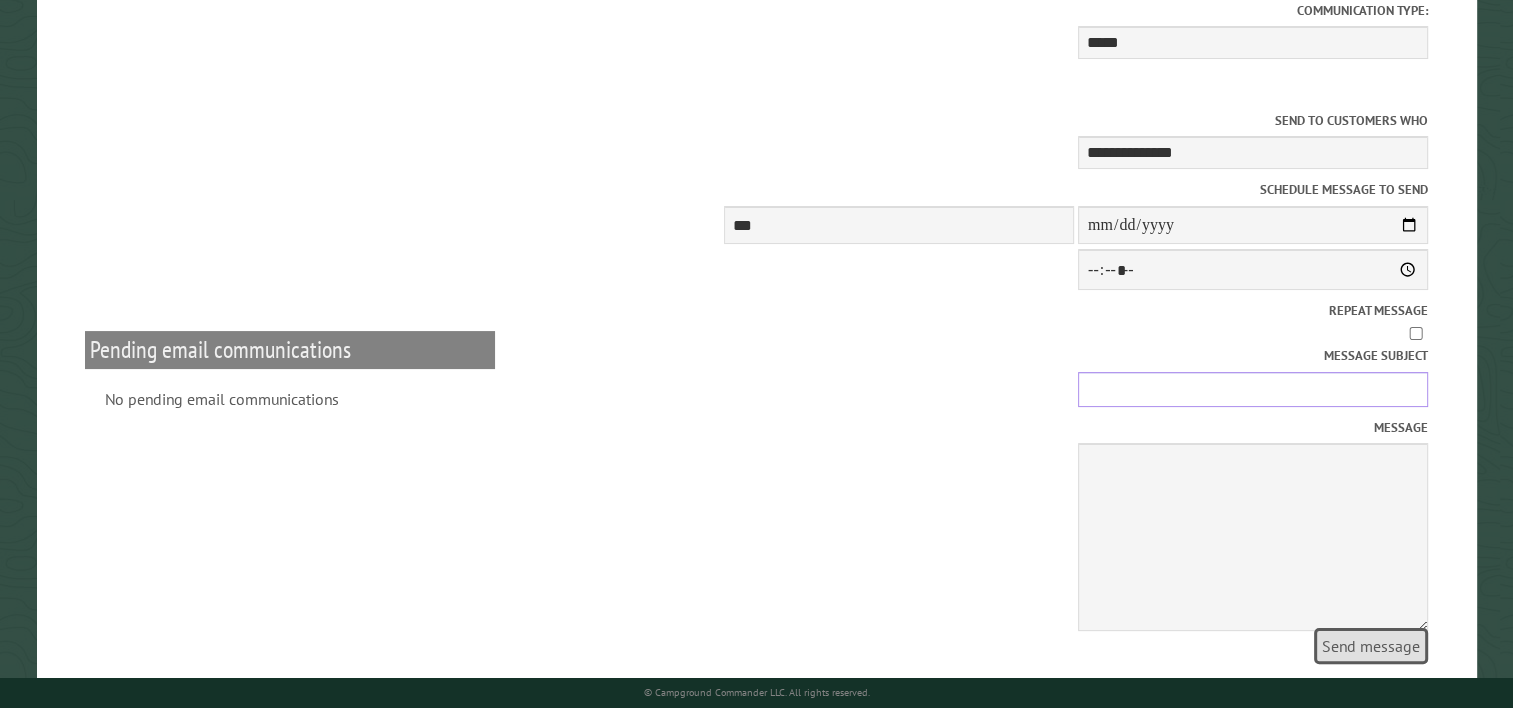 type on "*****" 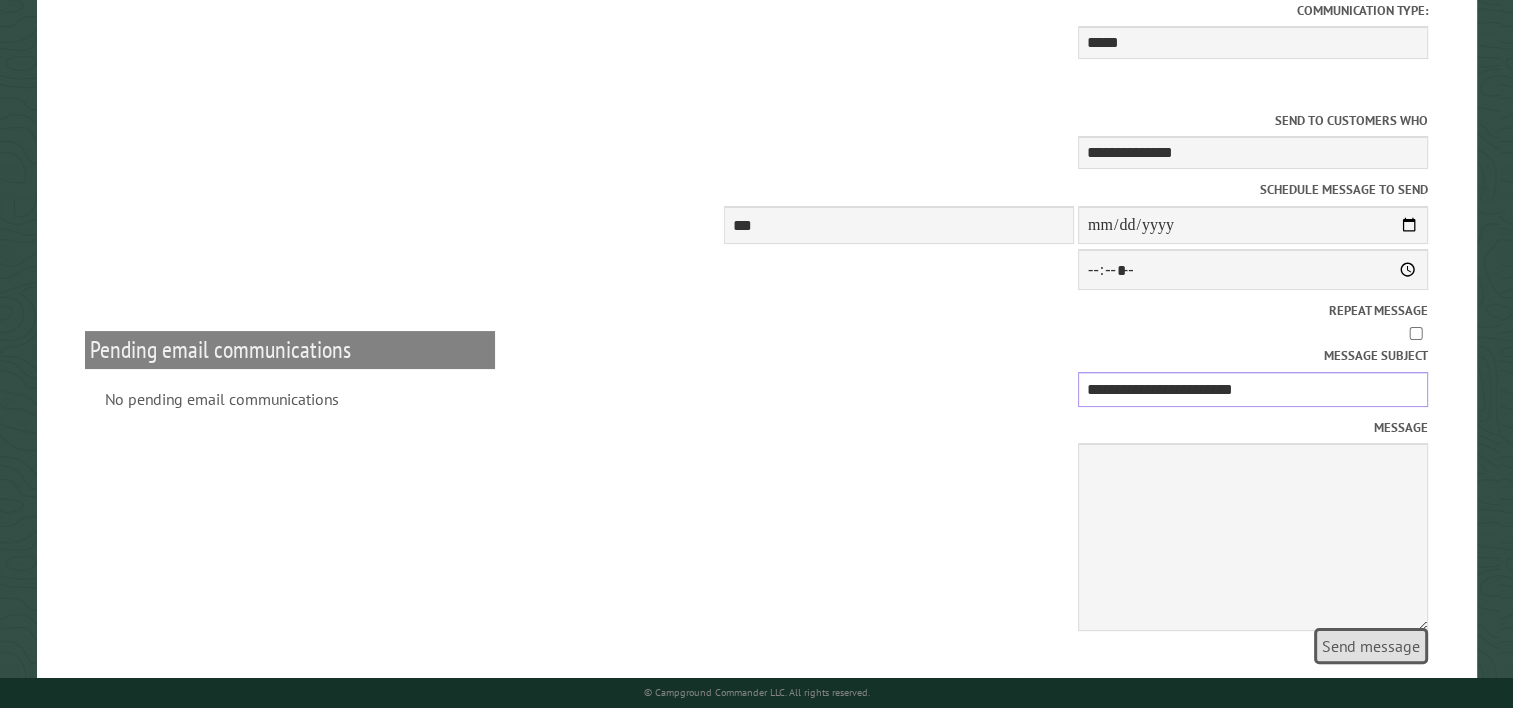 type on "**********" 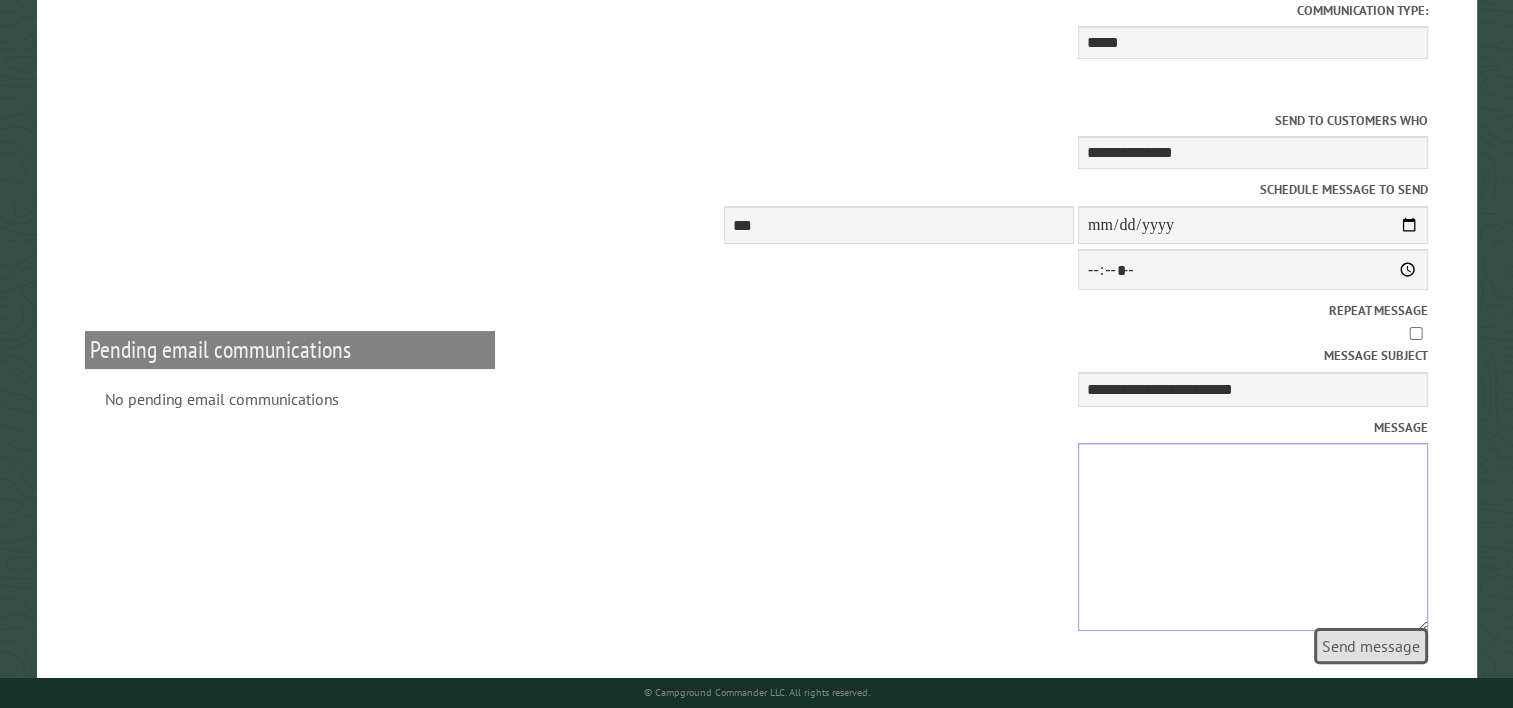 click on "Message" at bounding box center [1253, 537] 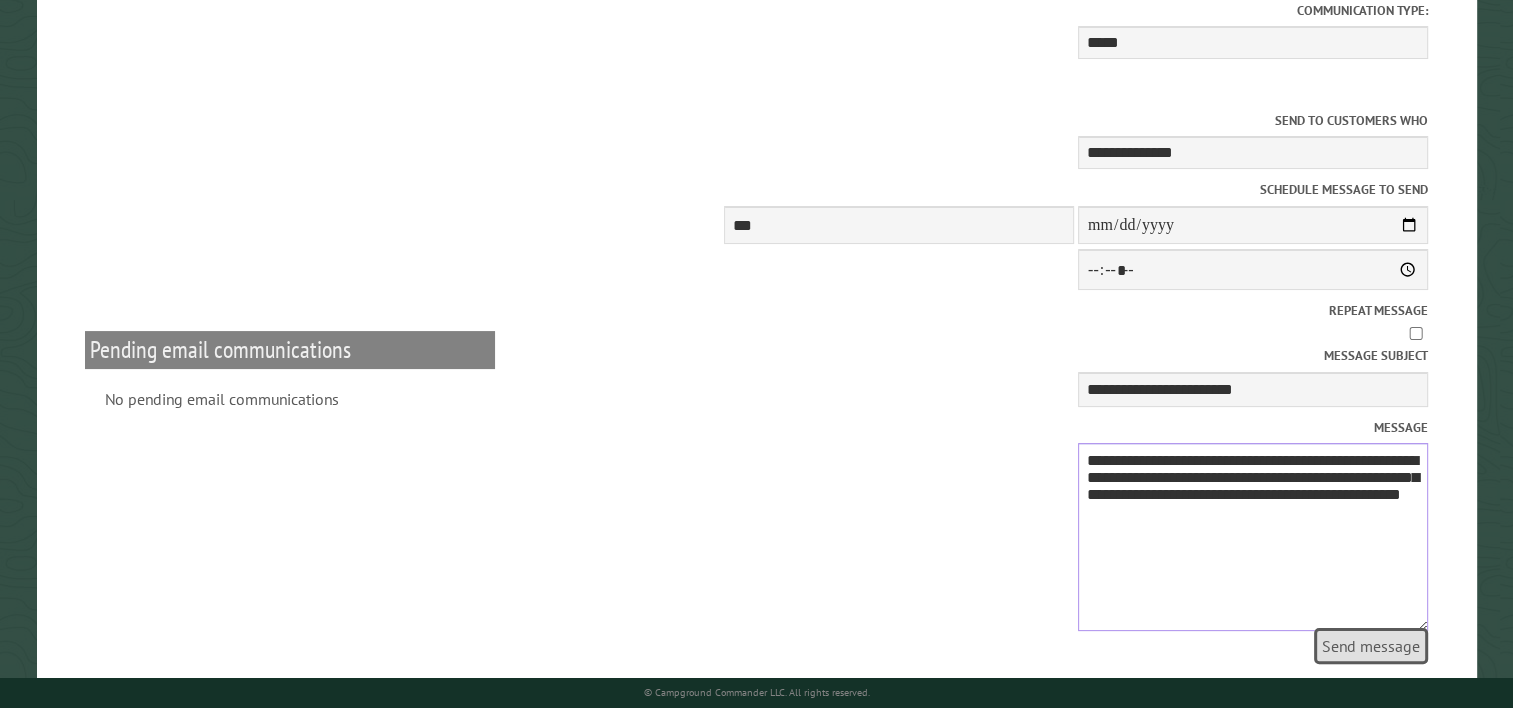 click on "**********" at bounding box center [1253, 537] 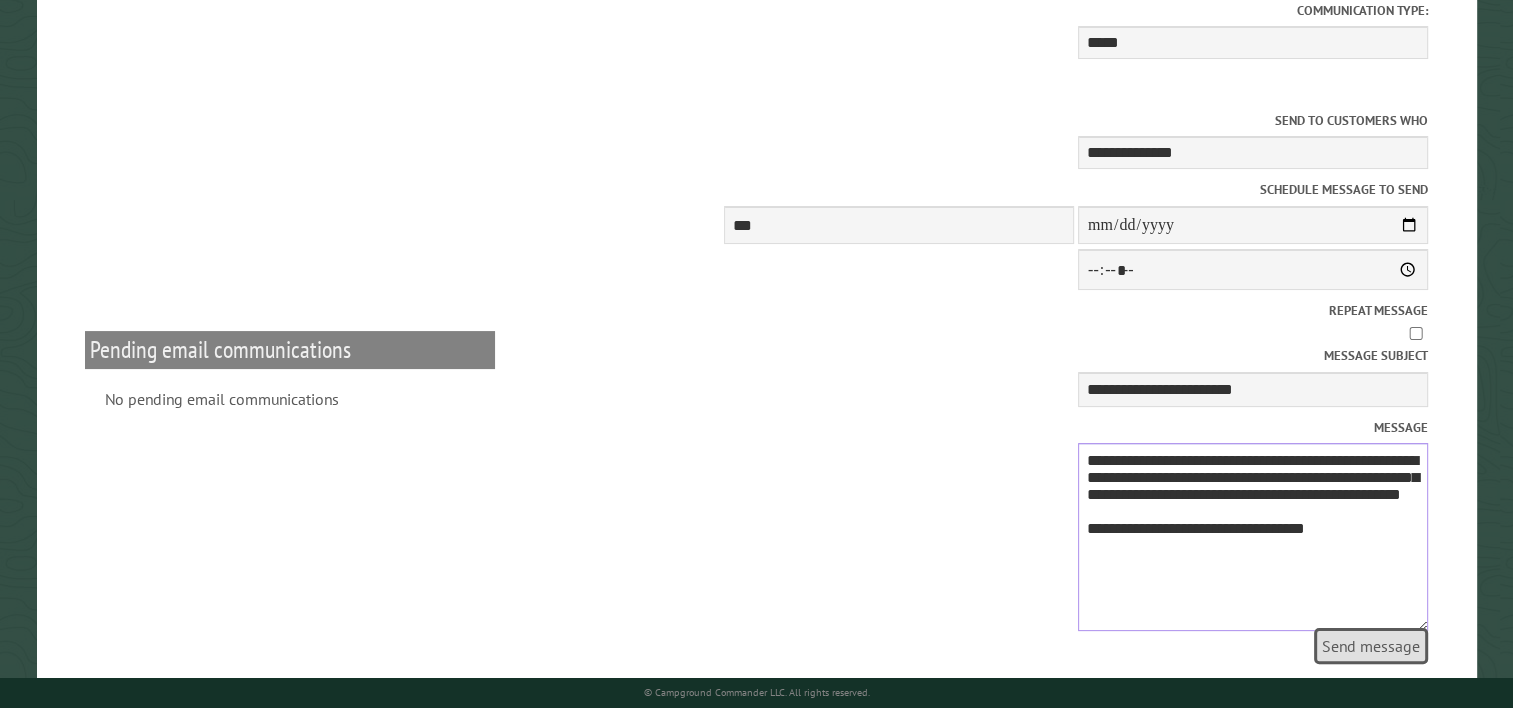 drag, startPoint x: 1085, startPoint y: 476, endPoint x: 1294, endPoint y: 632, distance: 260.8007 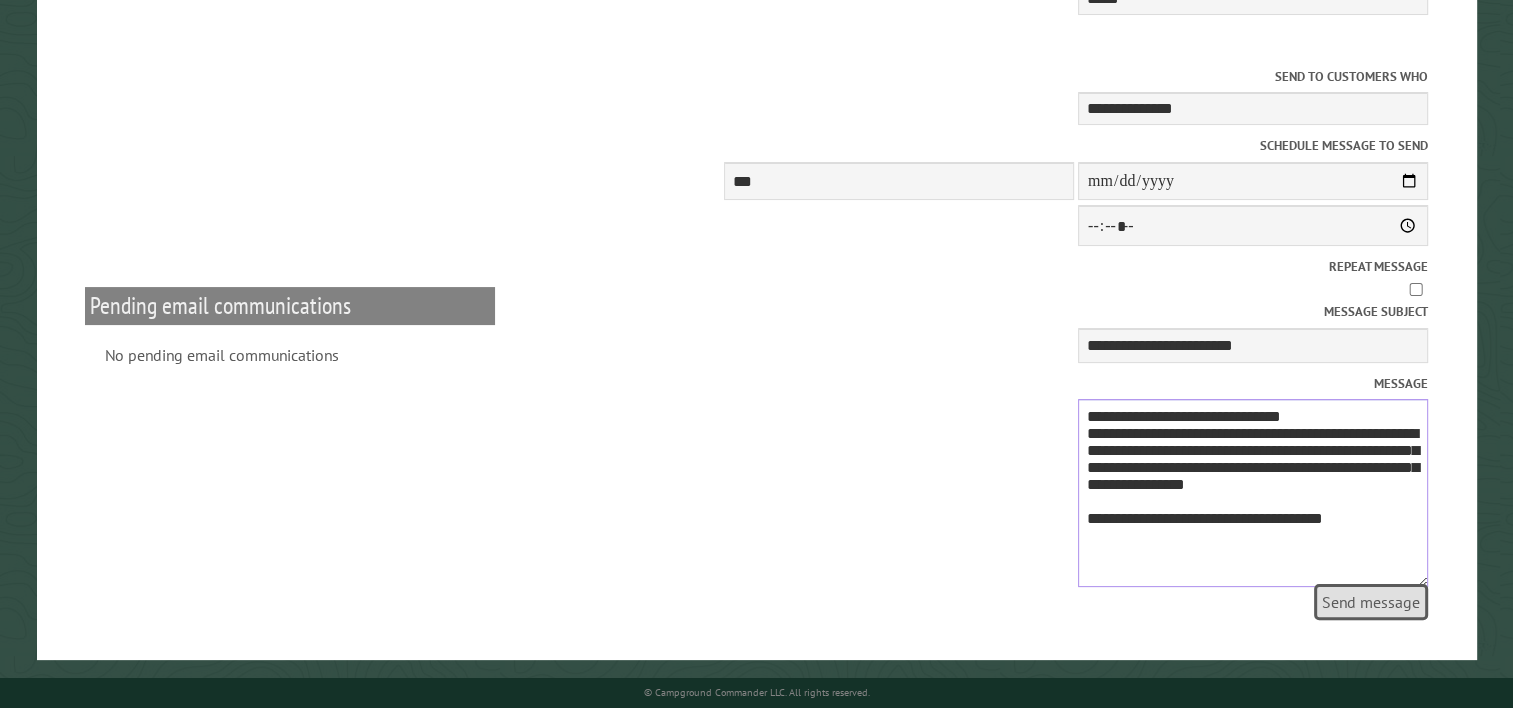 scroll, scrollTop: 398, scrollLeft: 0, axis: vertical 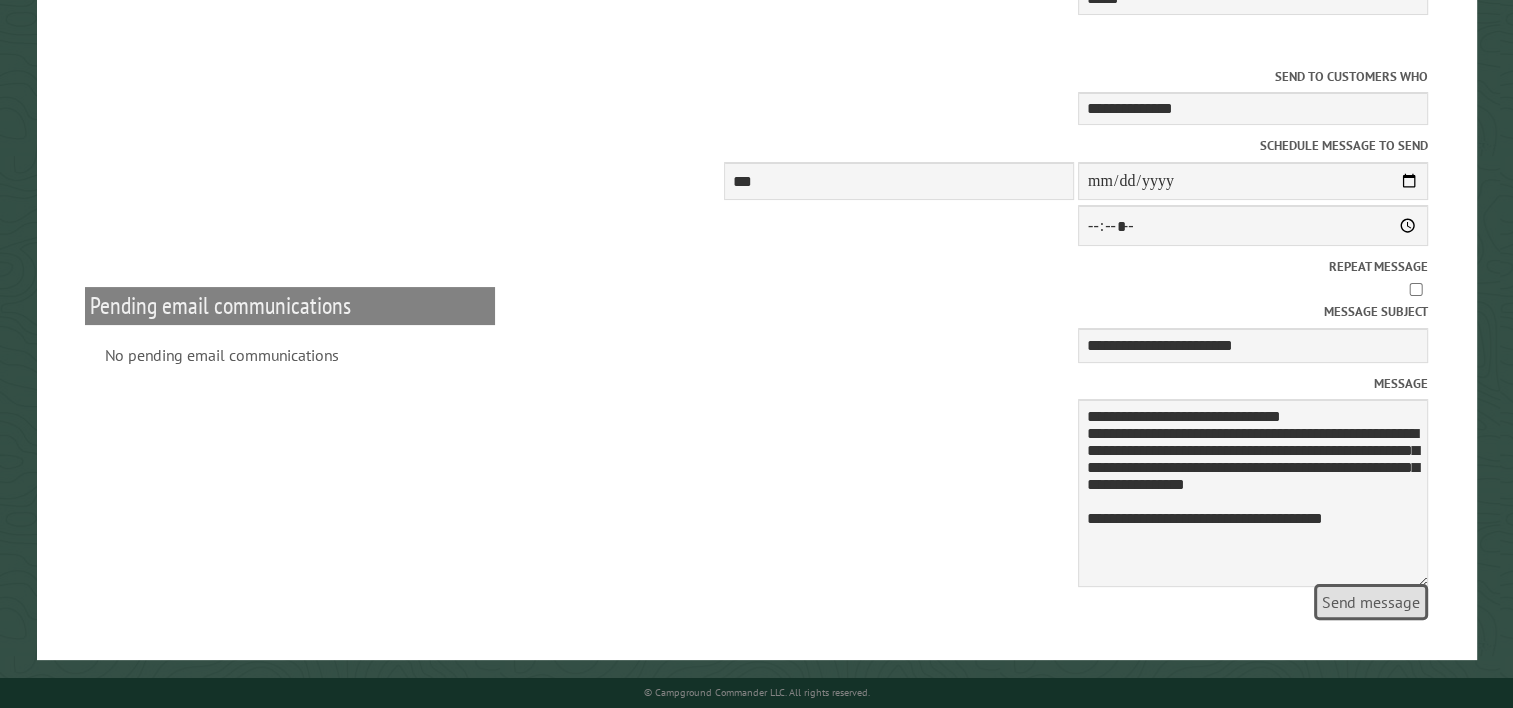 click on "Send message" at bounding box center [1371, 602] 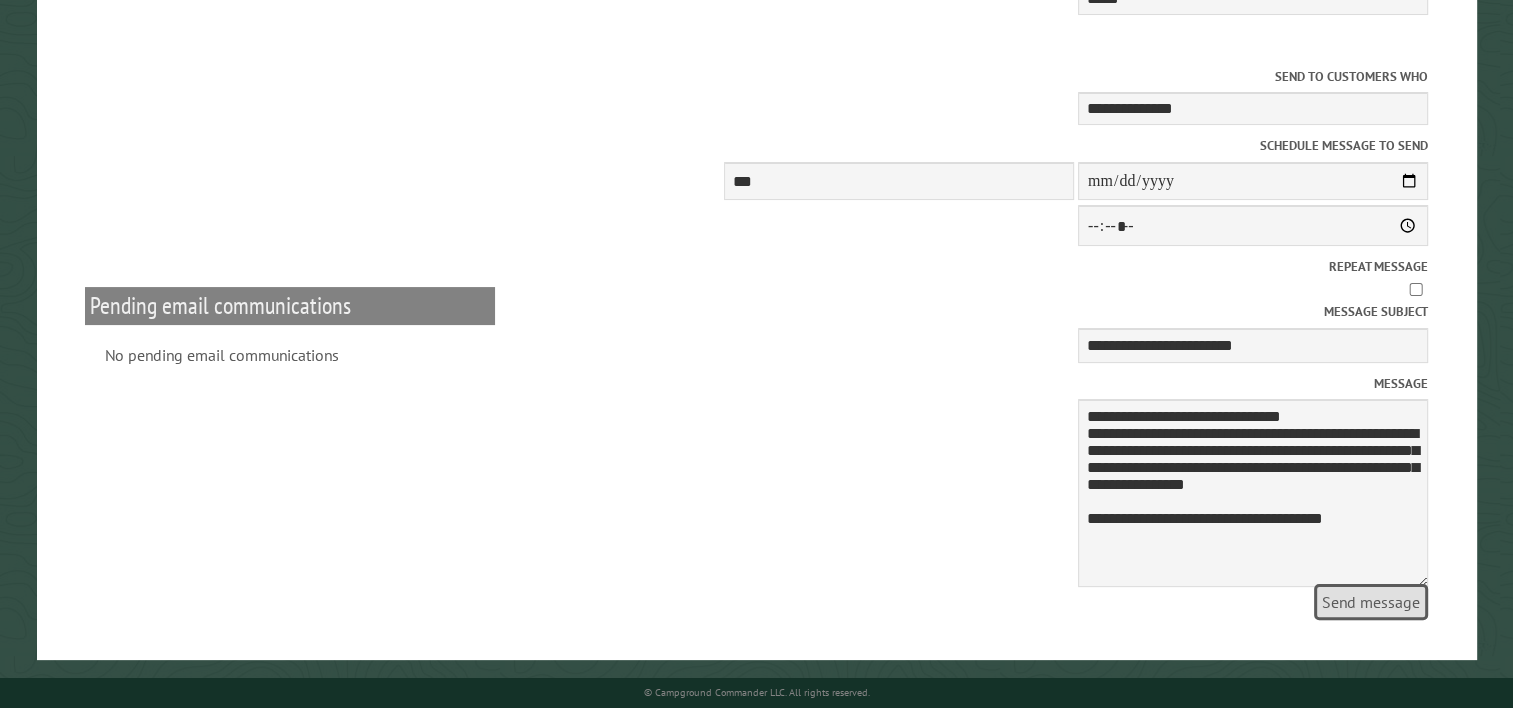 select on "*******" 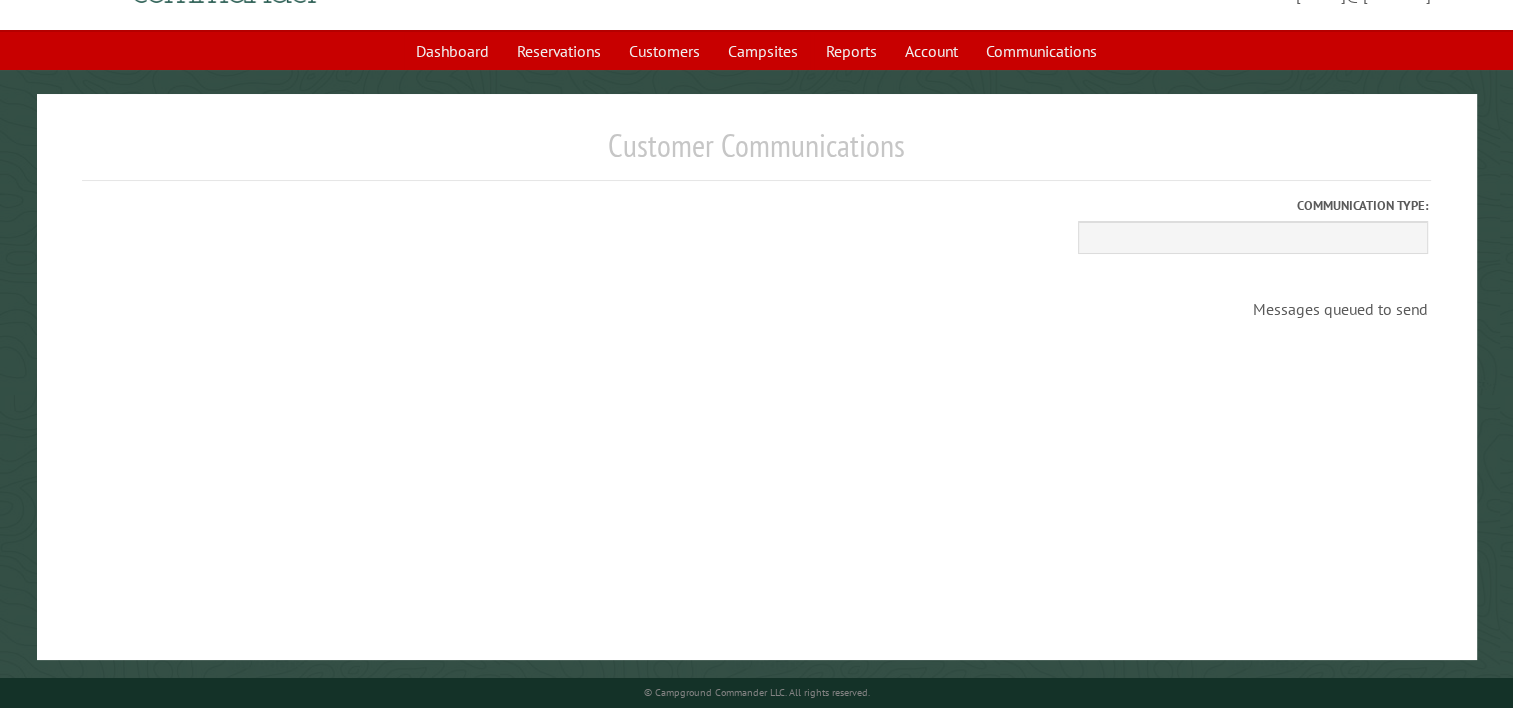 scroll, scrollTop: 104, scrollLeft: 0, axis: vertical 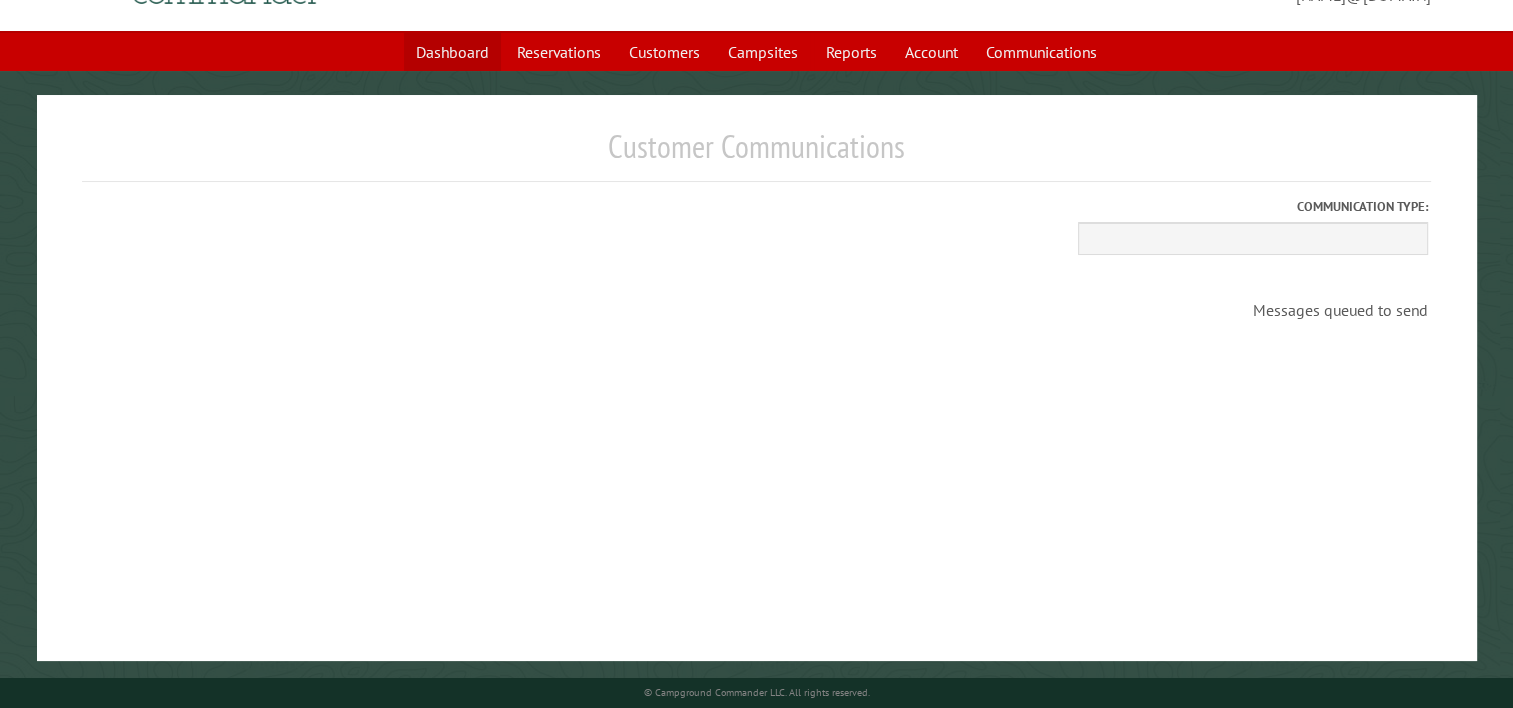 click on "Dashboard" at bounding box center (452, 52) 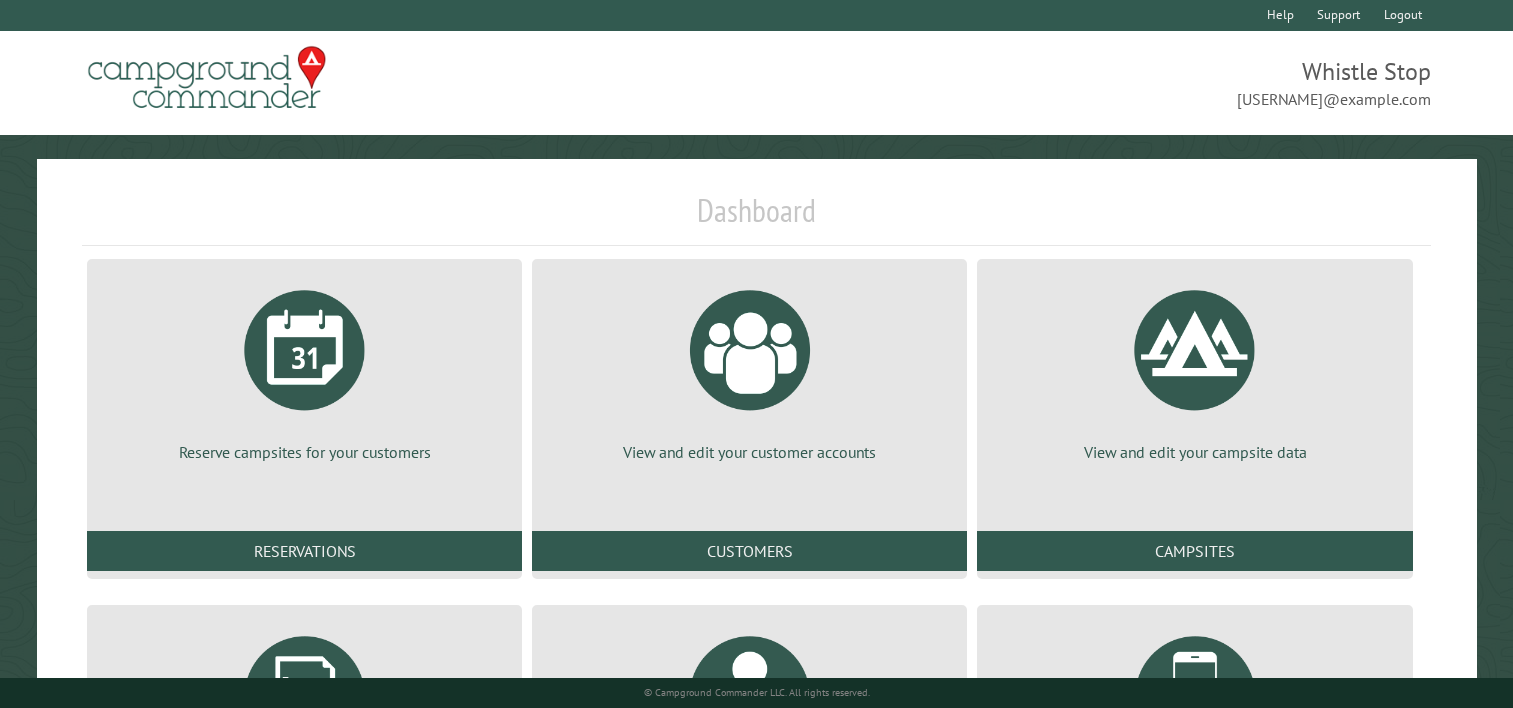 scroll, scrollTop: 0, scrollLeft: 0, axis: both 